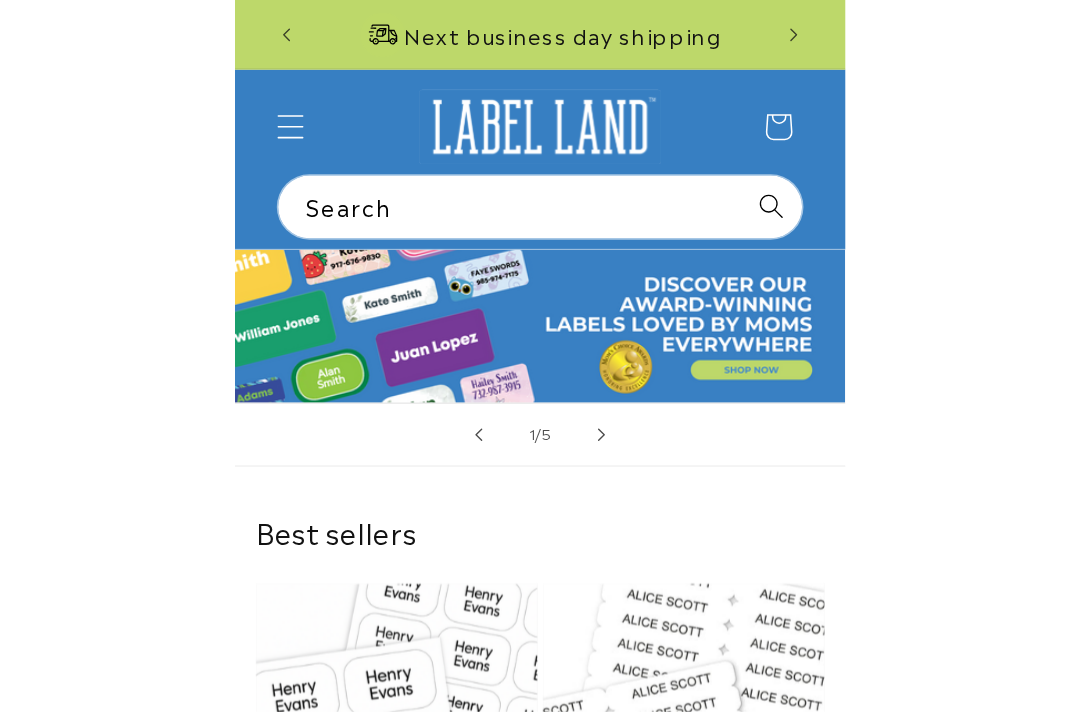 scroll, scrollTop: 0, scrollLeft: 0, axis: both 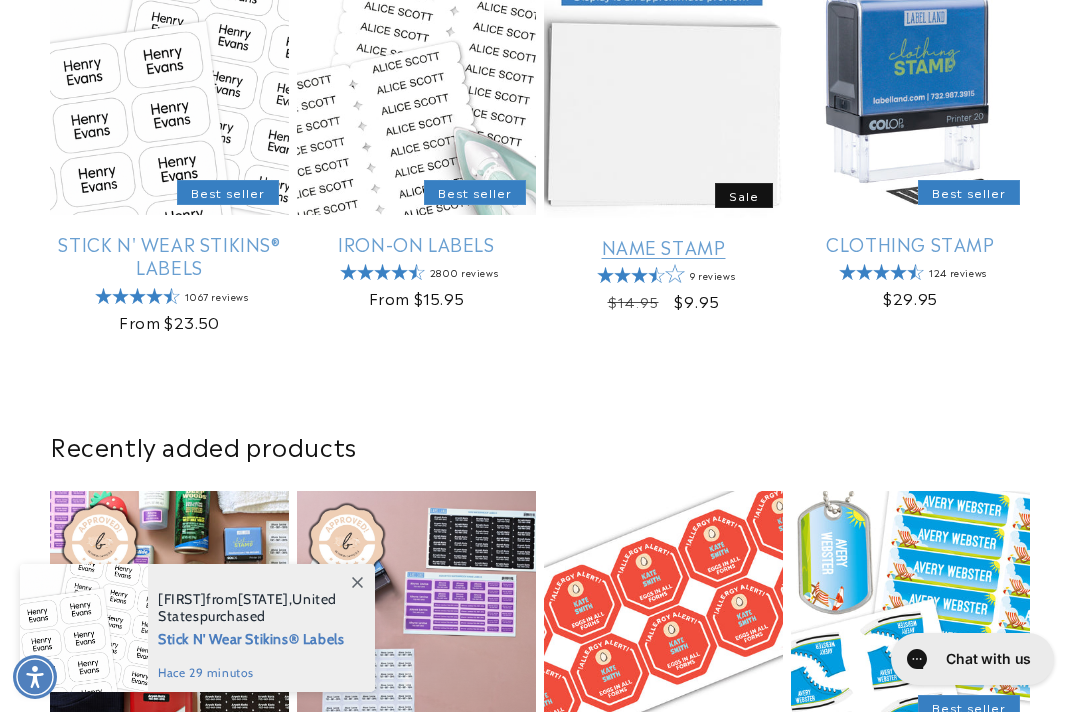 click on "Name Stamp" at bounding box center [663, 246] 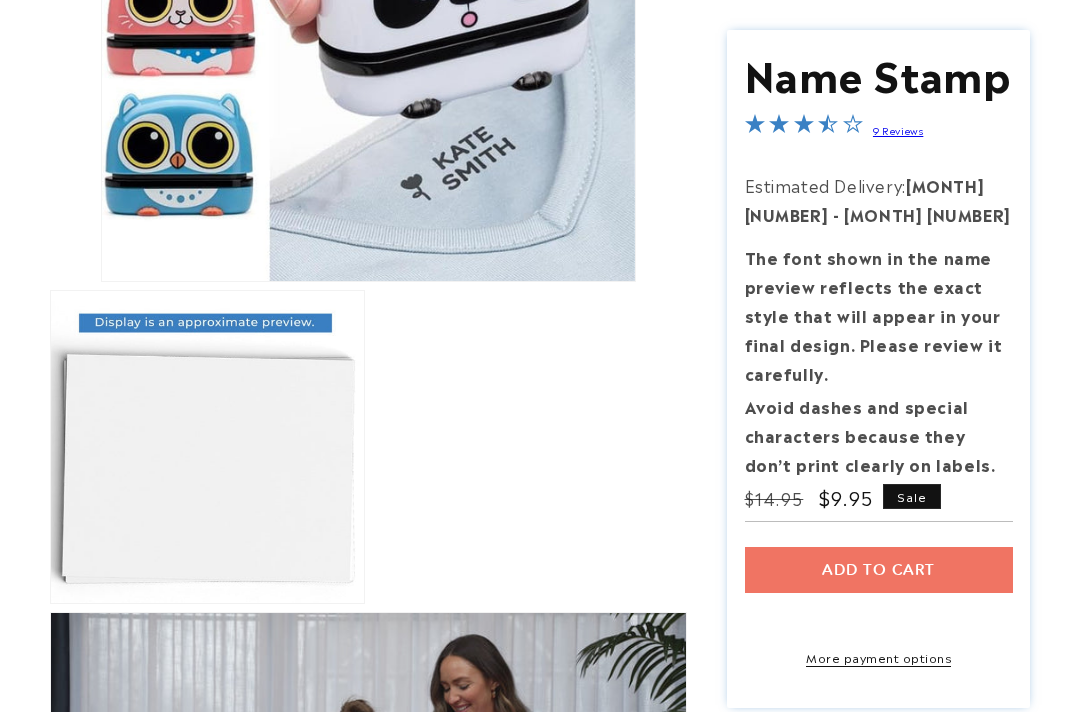 scroll, scrollTop: 555, scrollLeft: 0, axis: vertical 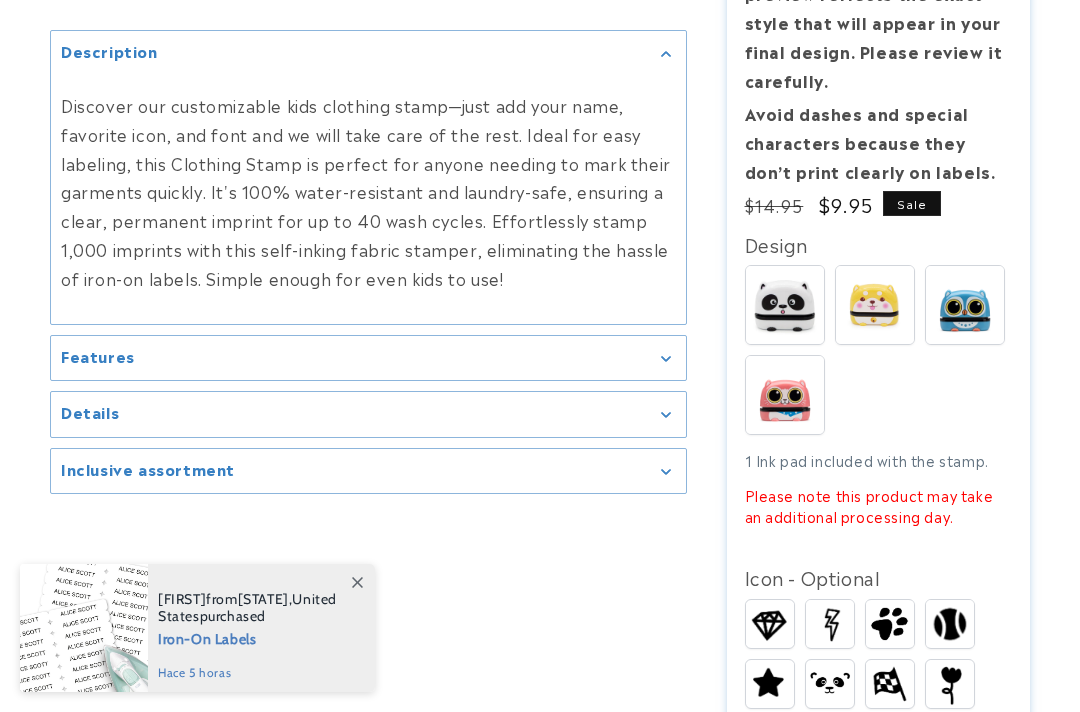 click on "Icon - Optional" at bounding box center [879, 577] 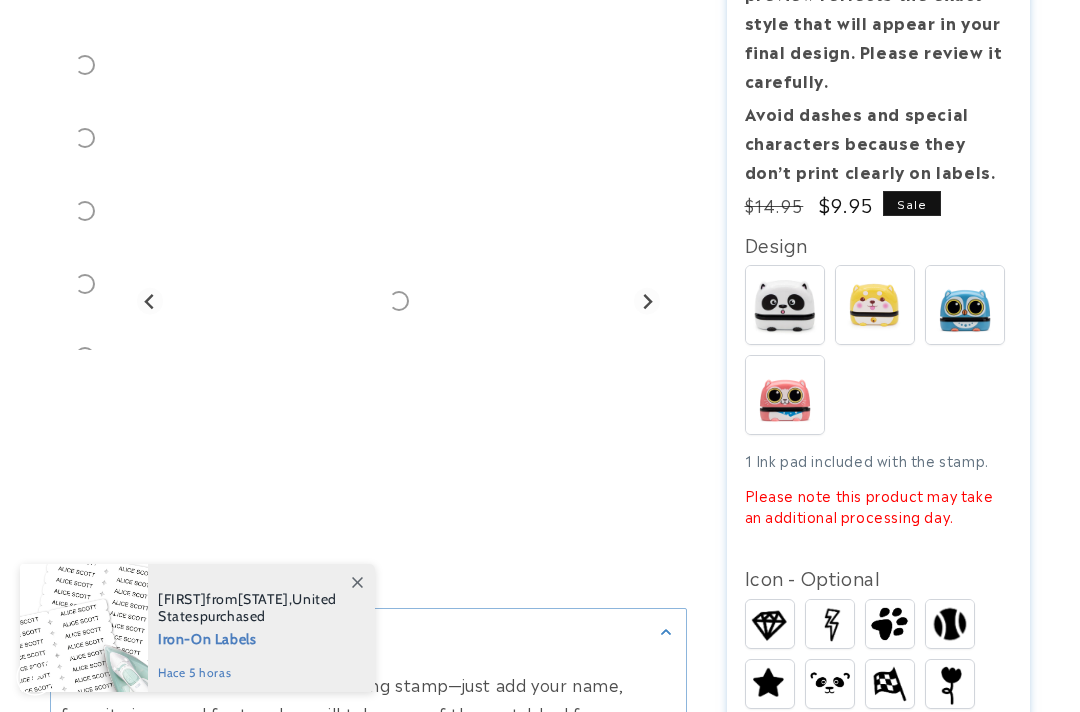 scroll, scrollTop: 0, scrollLeft: 0, axis: both 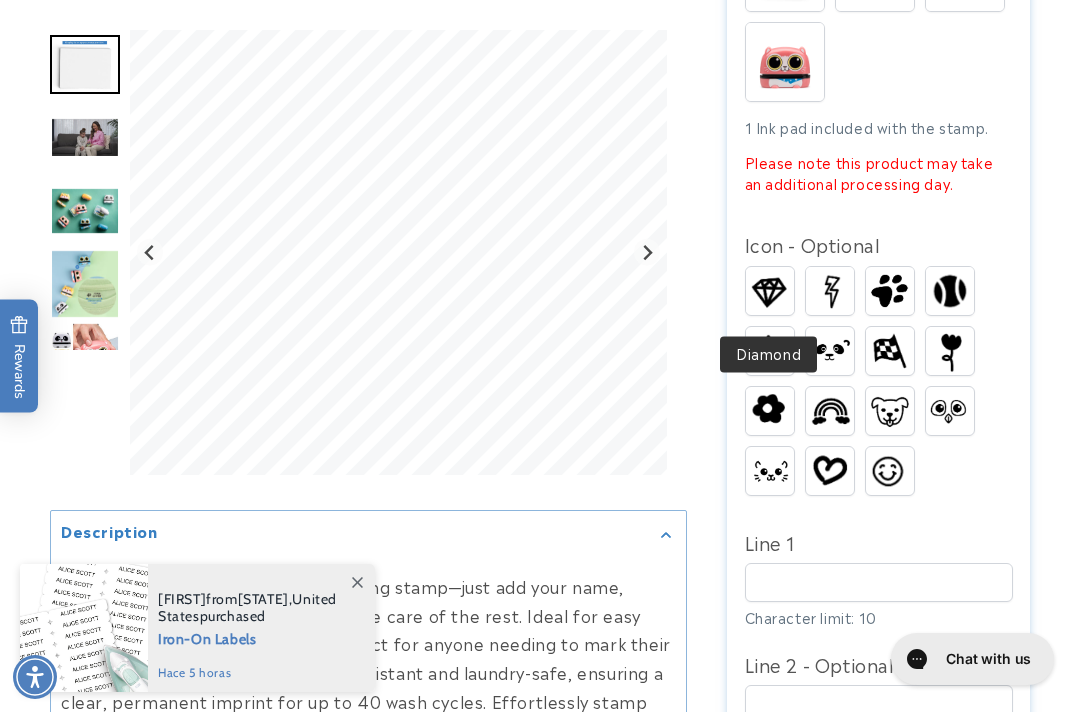 click at bounding box center (770, 291) 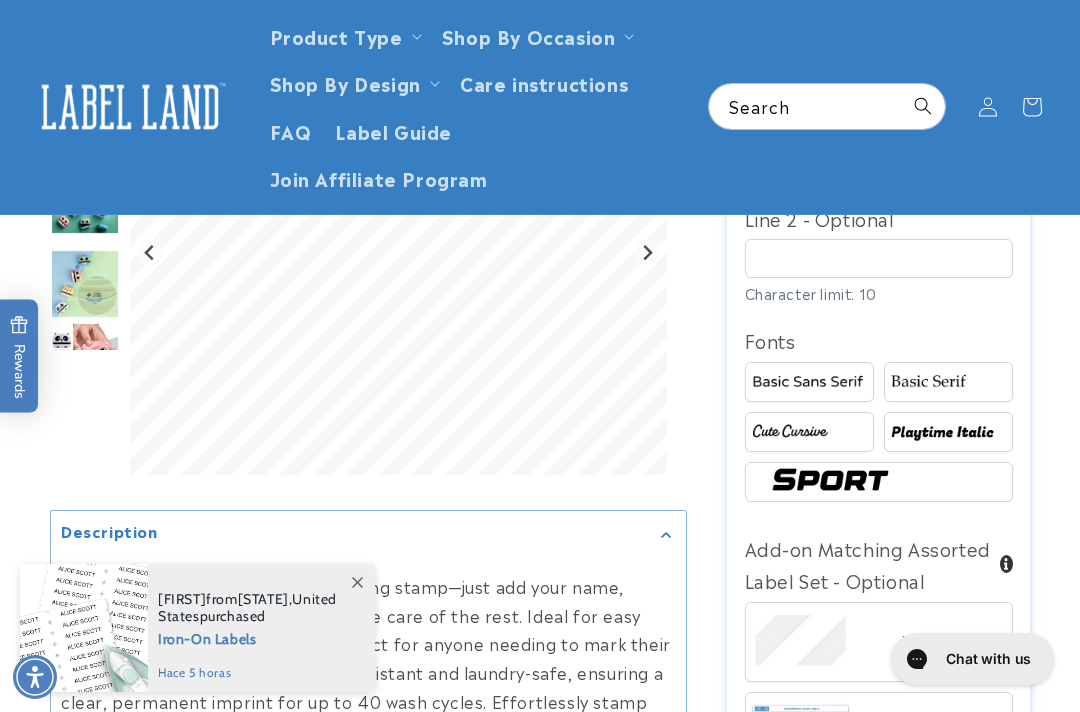 scroll, scrollTop: 1333, scrollLeft: 0, axis: vertical 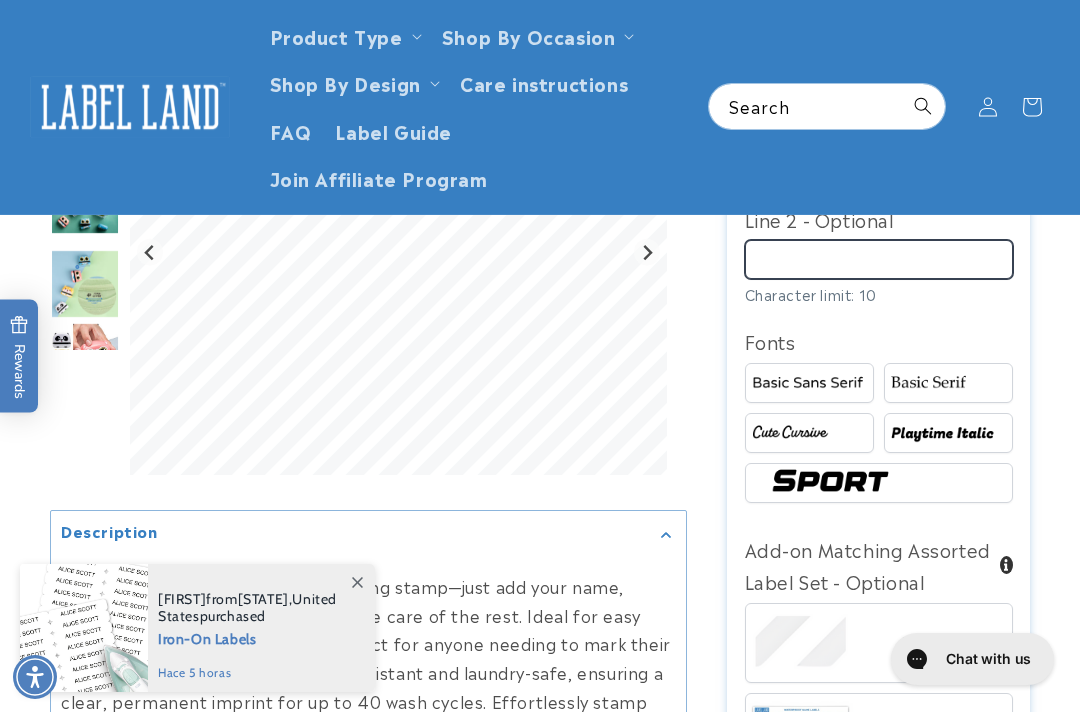 click on "Line 2 - Optional" at bounding box center [879, 259] 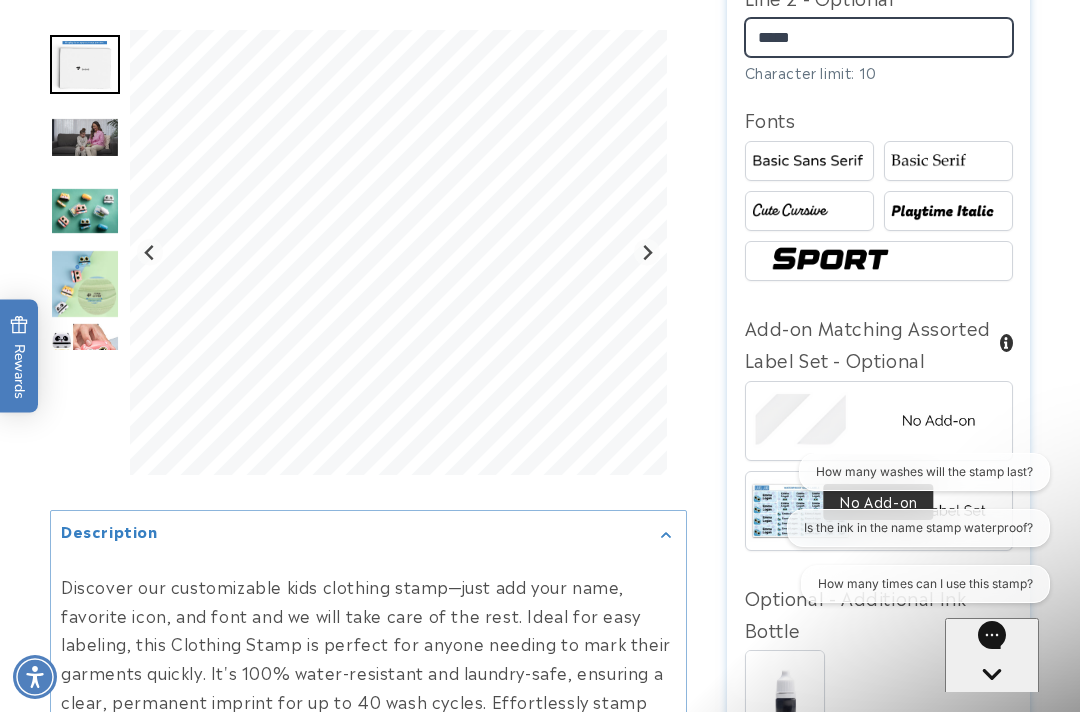 scroll, scrollTop: 0, scrollLeft: 0, axis: both 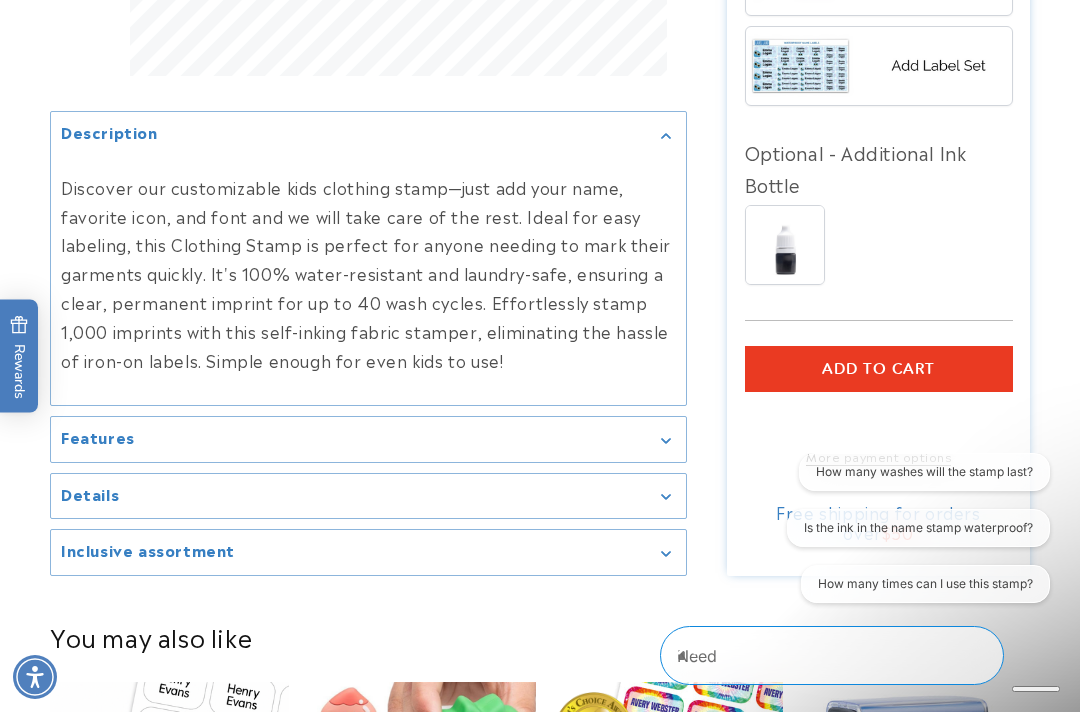type on "*****" 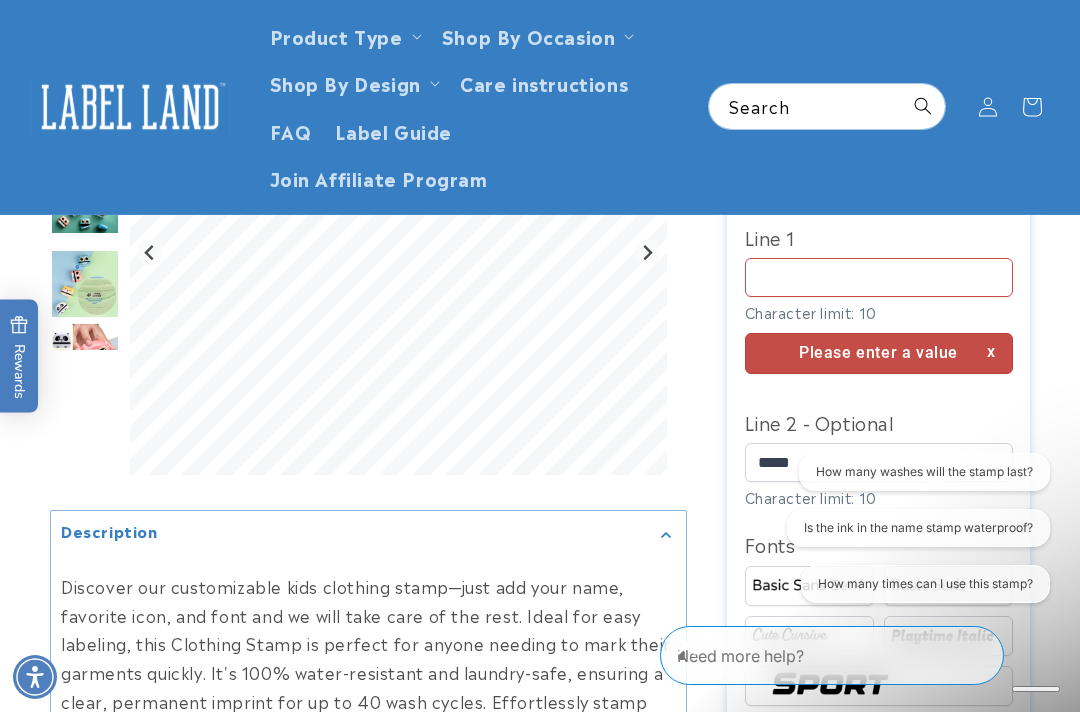 scroll, scrollTop: 1102, scrollLeft: 0, axis: vertical 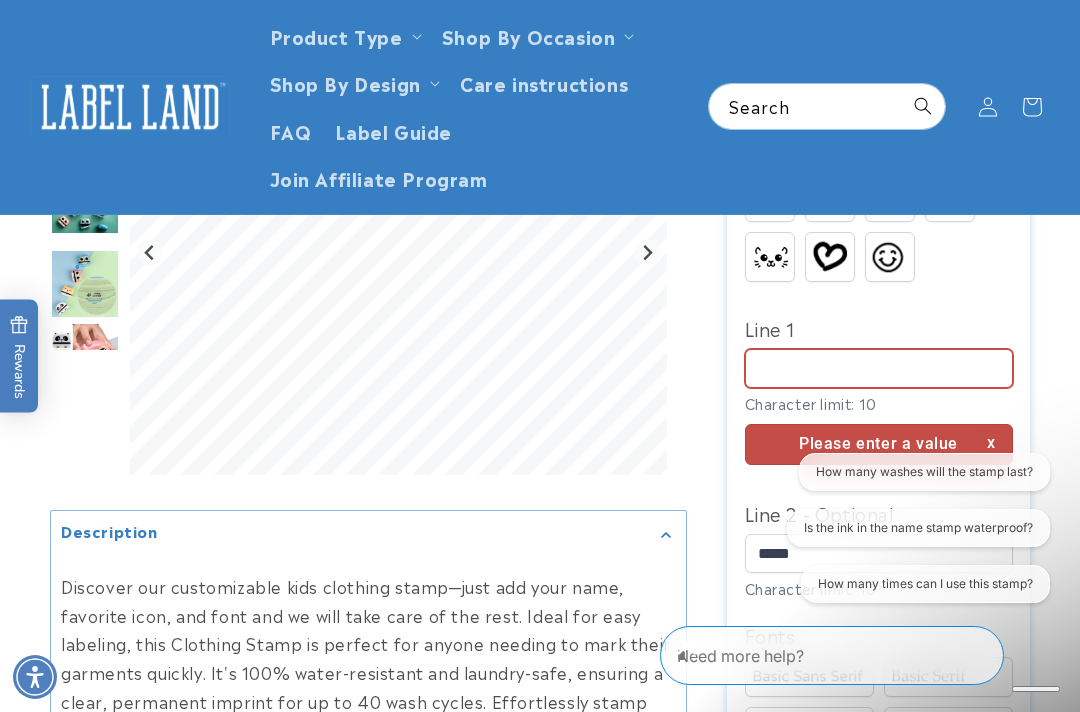 click on "Line 1" at bounding box center [879, 368] 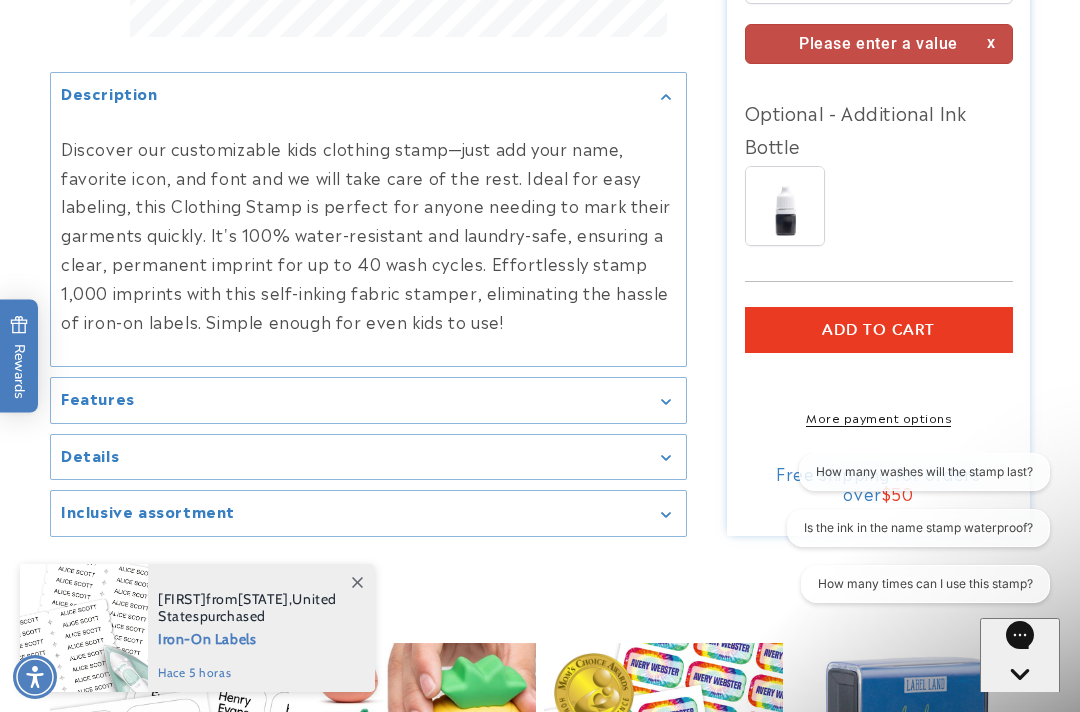 type on "*******" 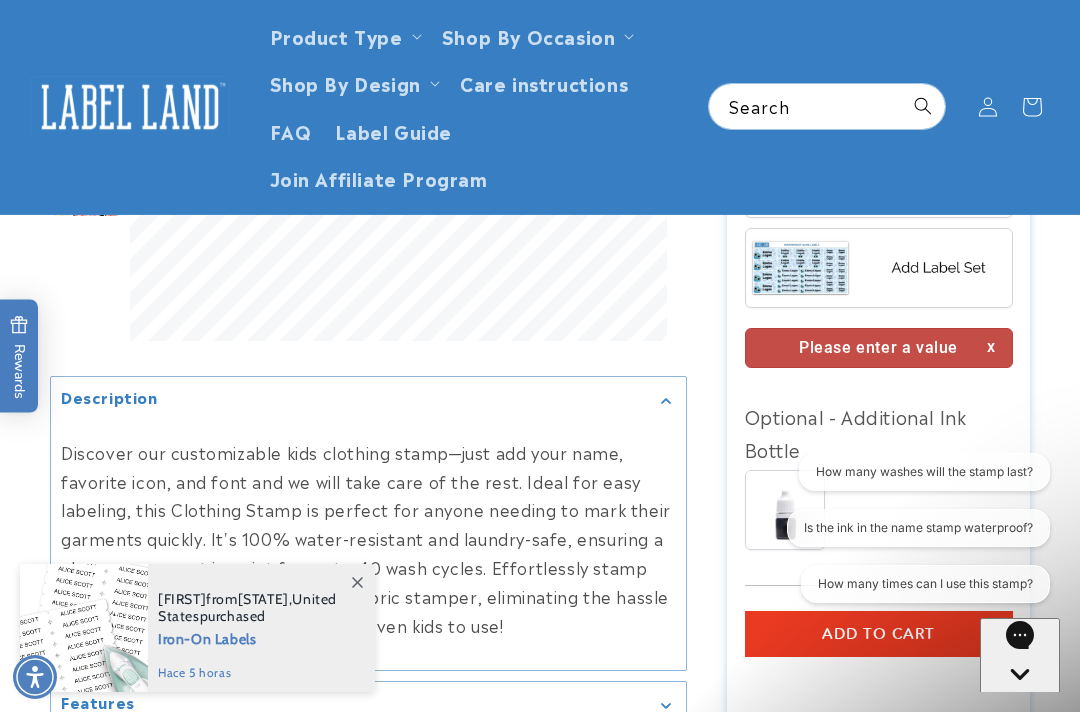 scroll, scrollTop: 1778, scrollLeft: 0, axis: vertical 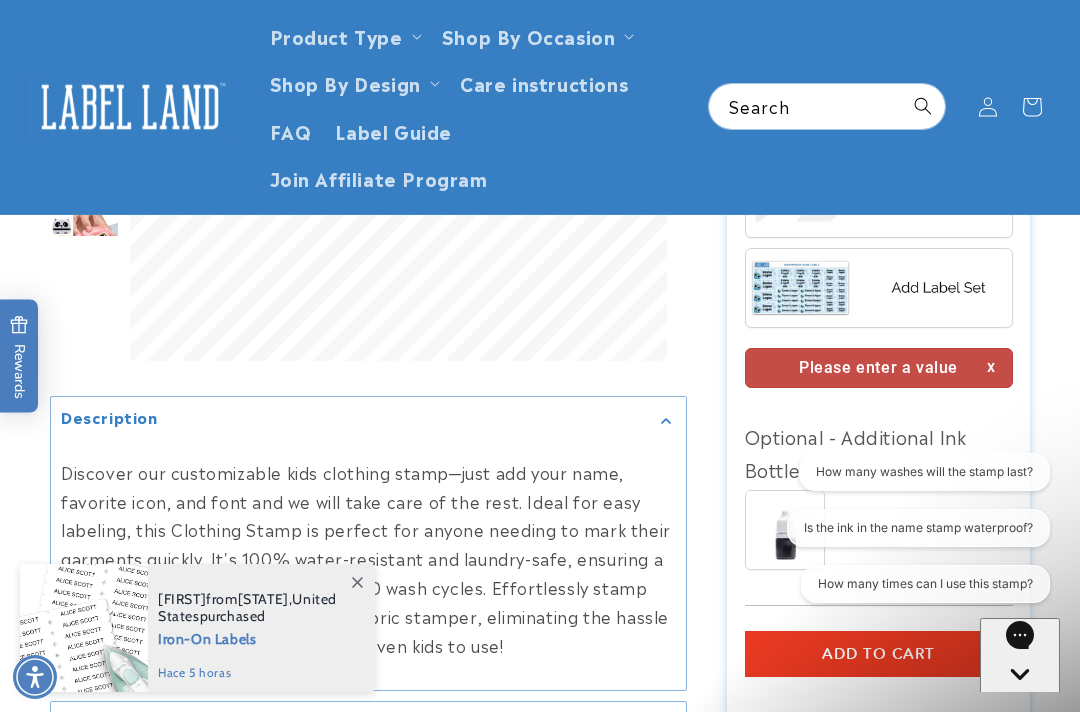 click at bounding box center (879, 287) 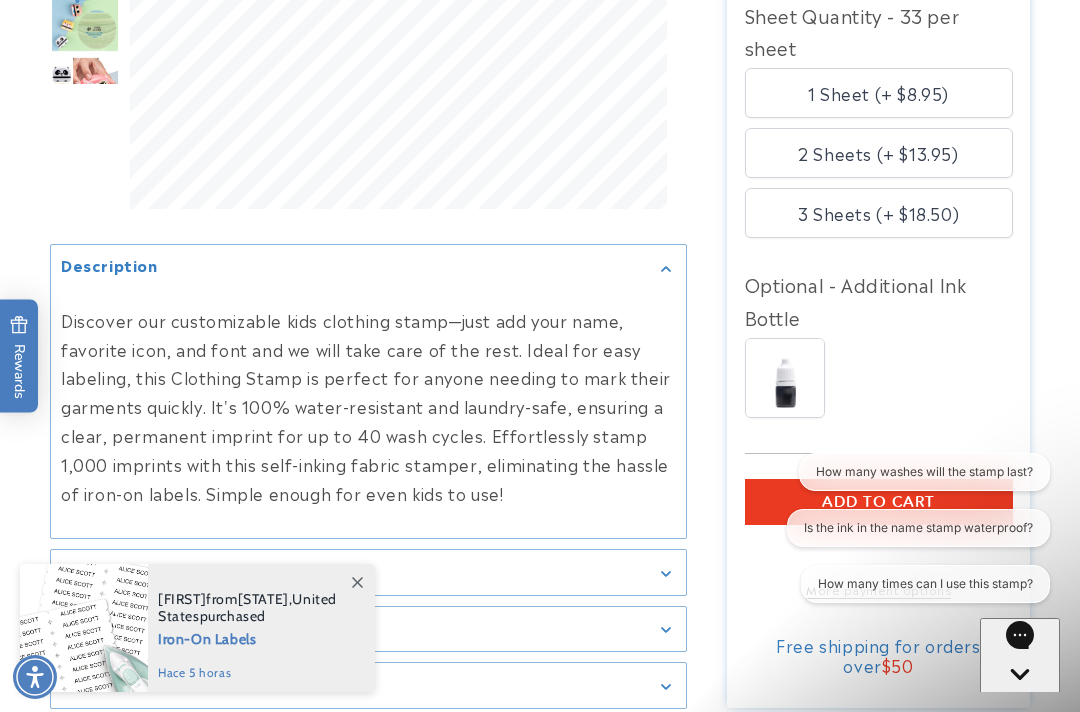 scroll, scrollTop: 2445, scrollLeft: 0, axis: vertical 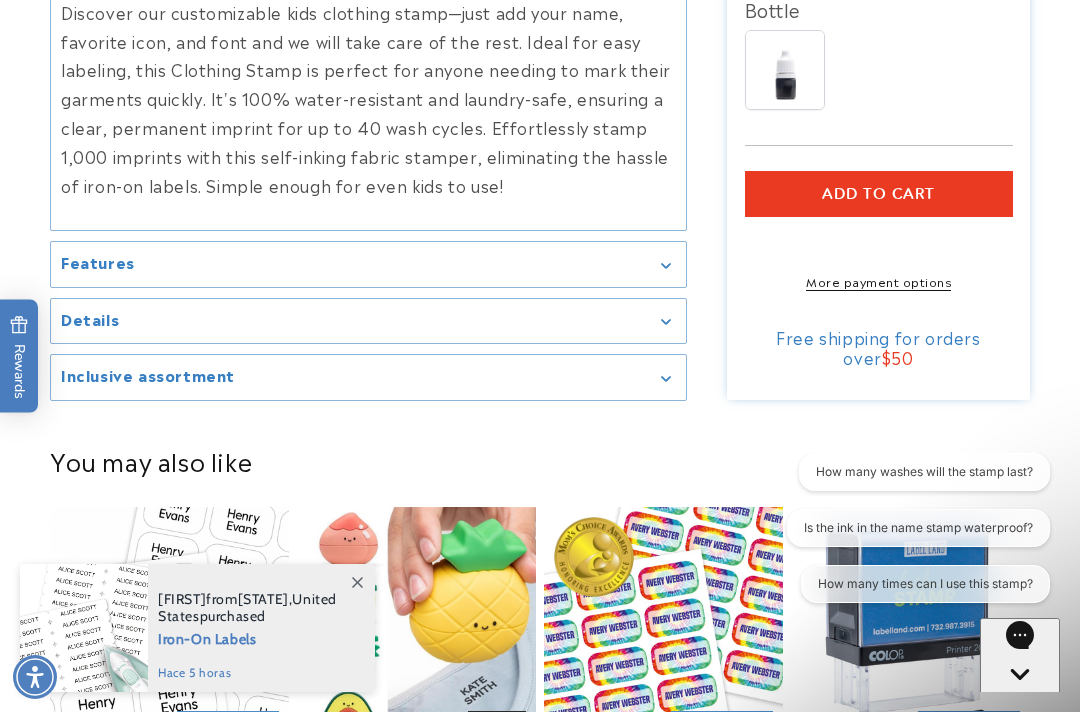 click on "Add to cart" at bounding box center (878, 194) 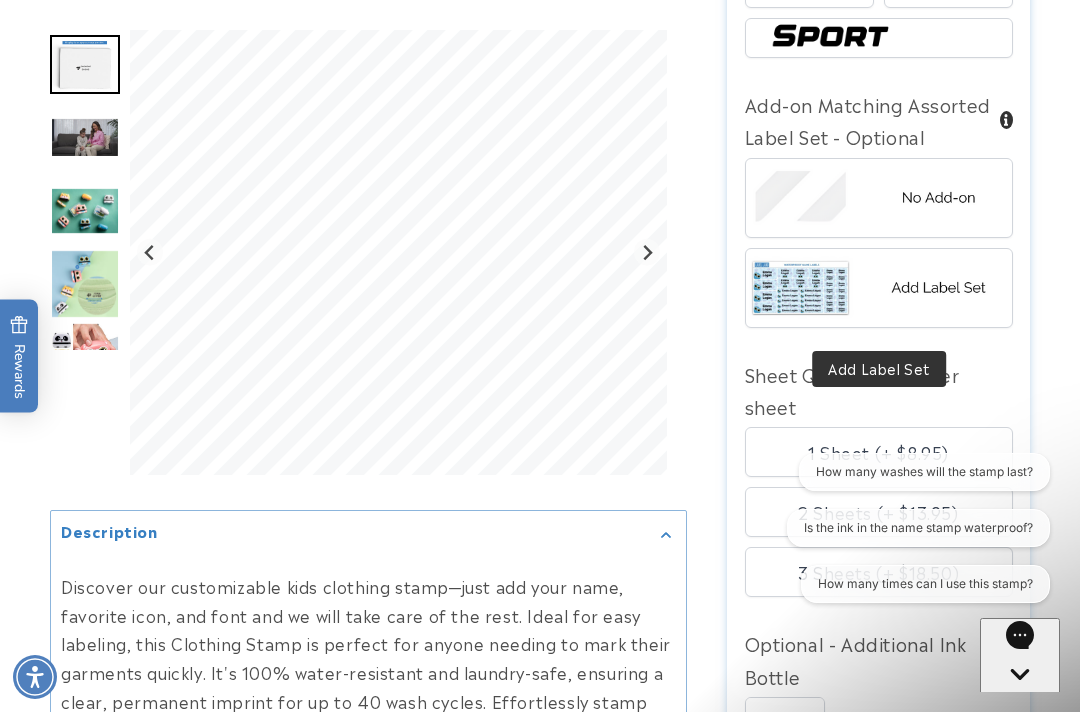 scroll, scrollTop: 2223, scrollLeft: 0, axis: vertical 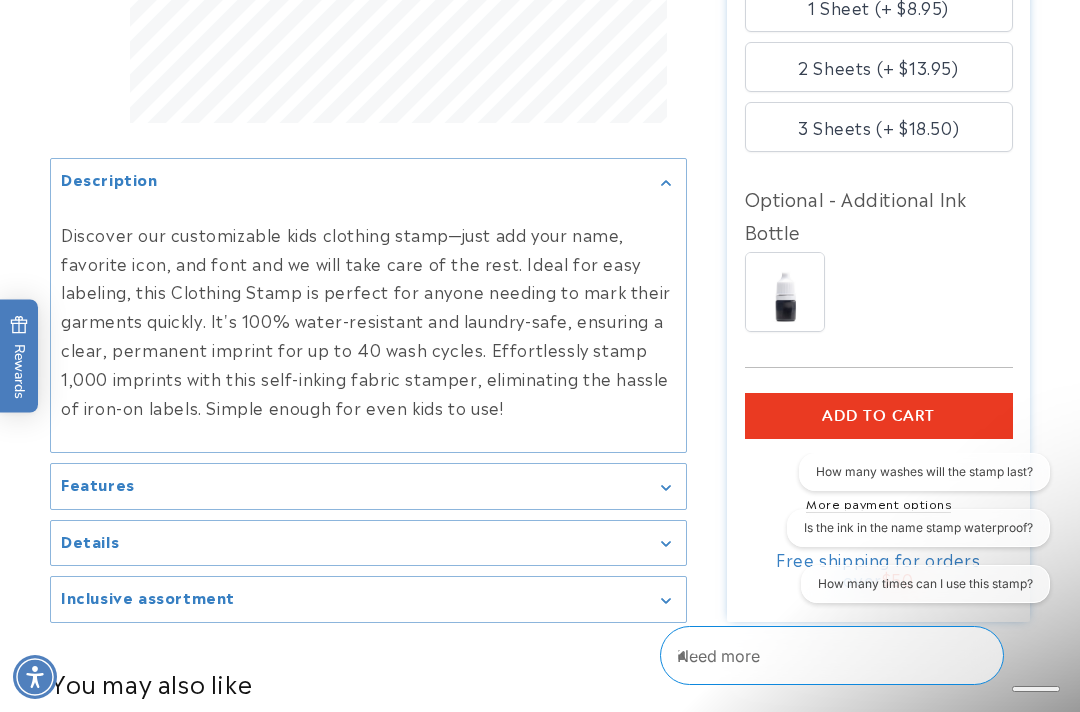 click on "ADD TO CART" at bounding box center [878, 416] 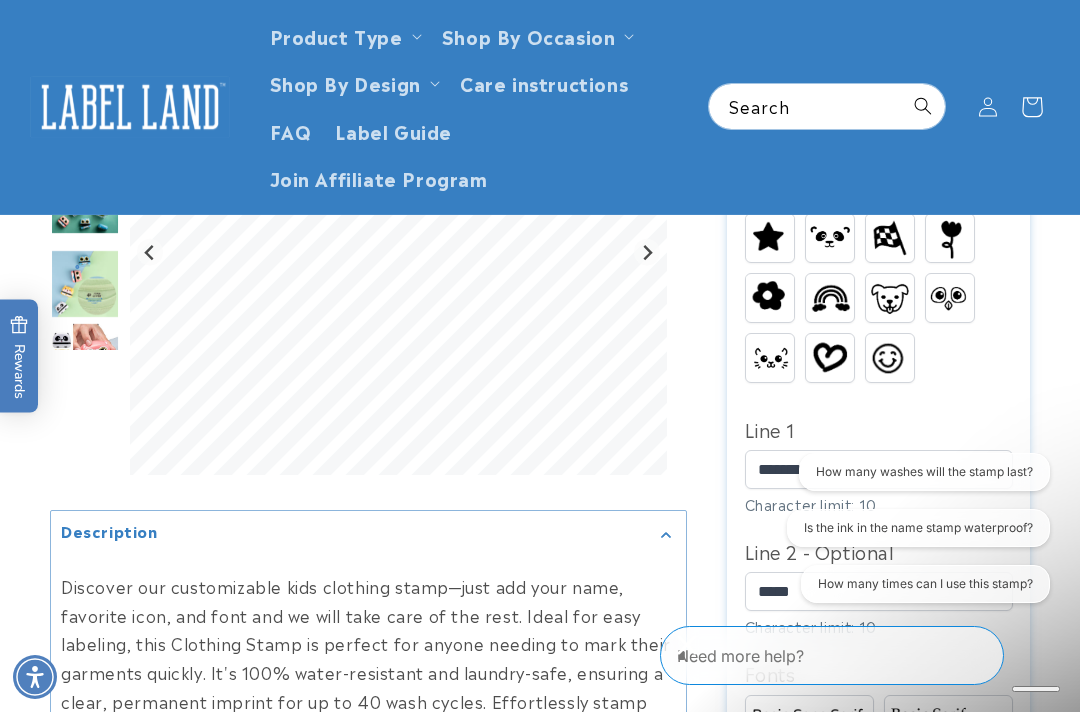 click 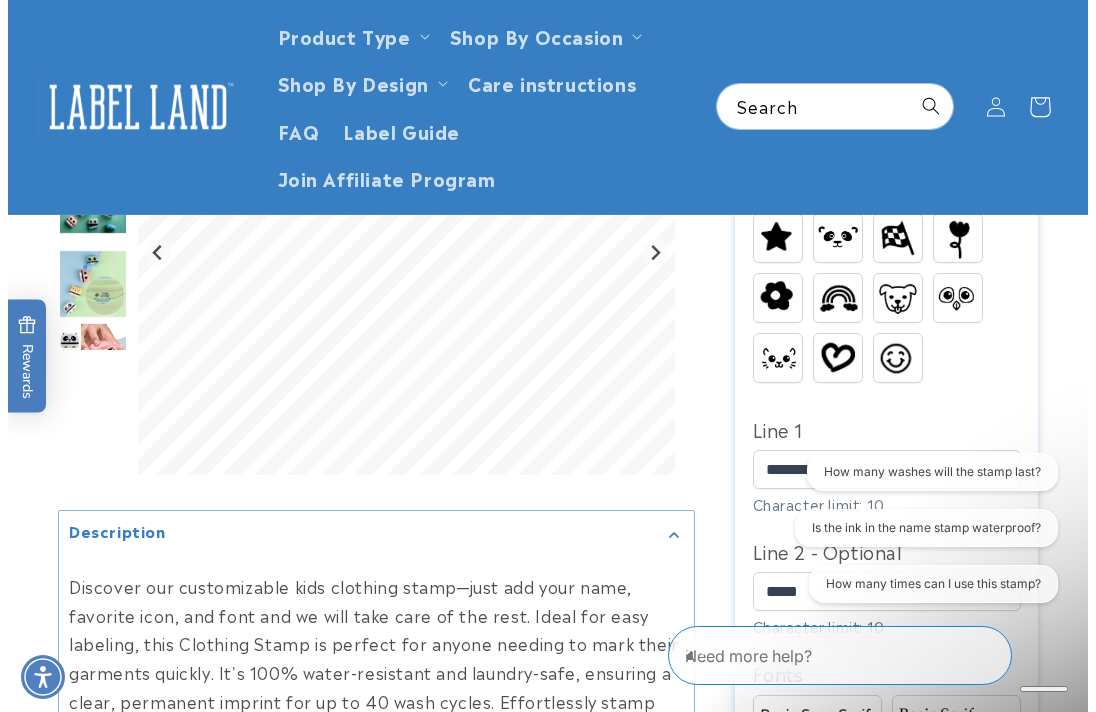 scroll, scrollTop: 953, scrollLeft: 0, axis: vertical 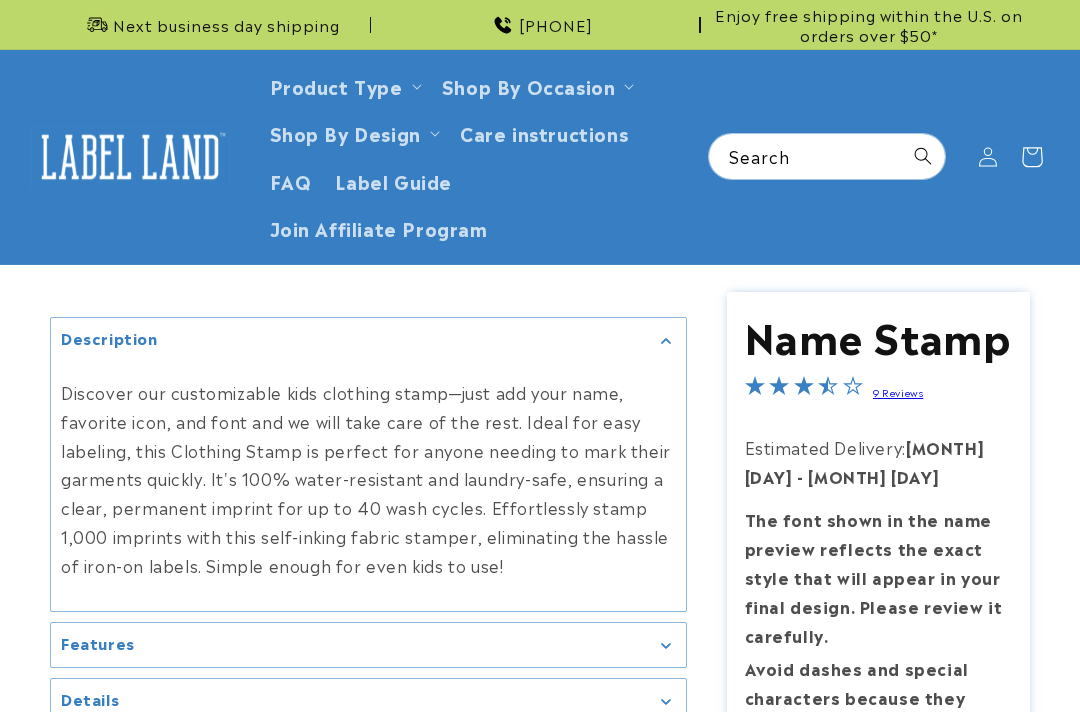 click 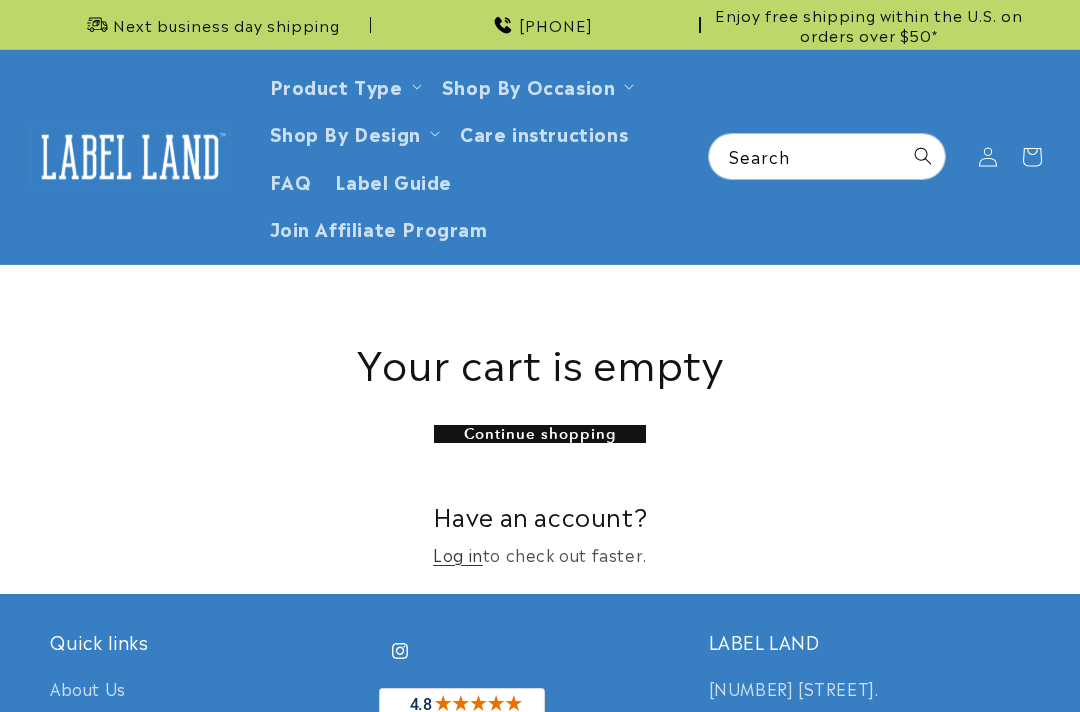 scroll, scrollTop: 0, scrollLeft: 0, axis: both 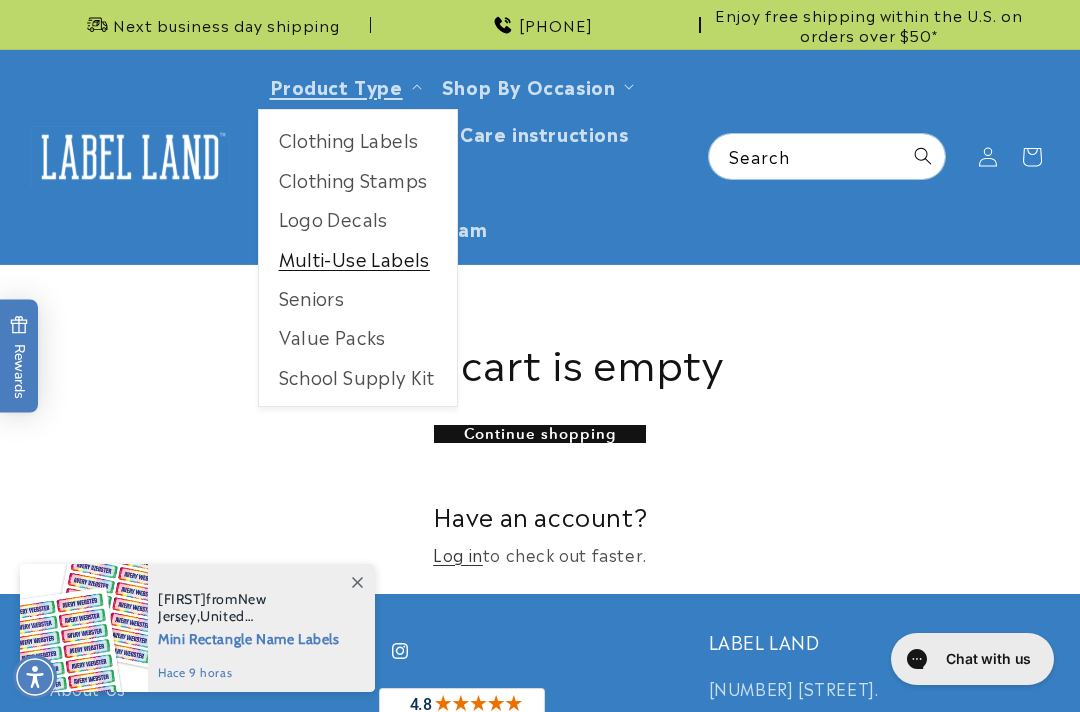 click on "Multi-Use Labels" at bounding box center [358, 258] 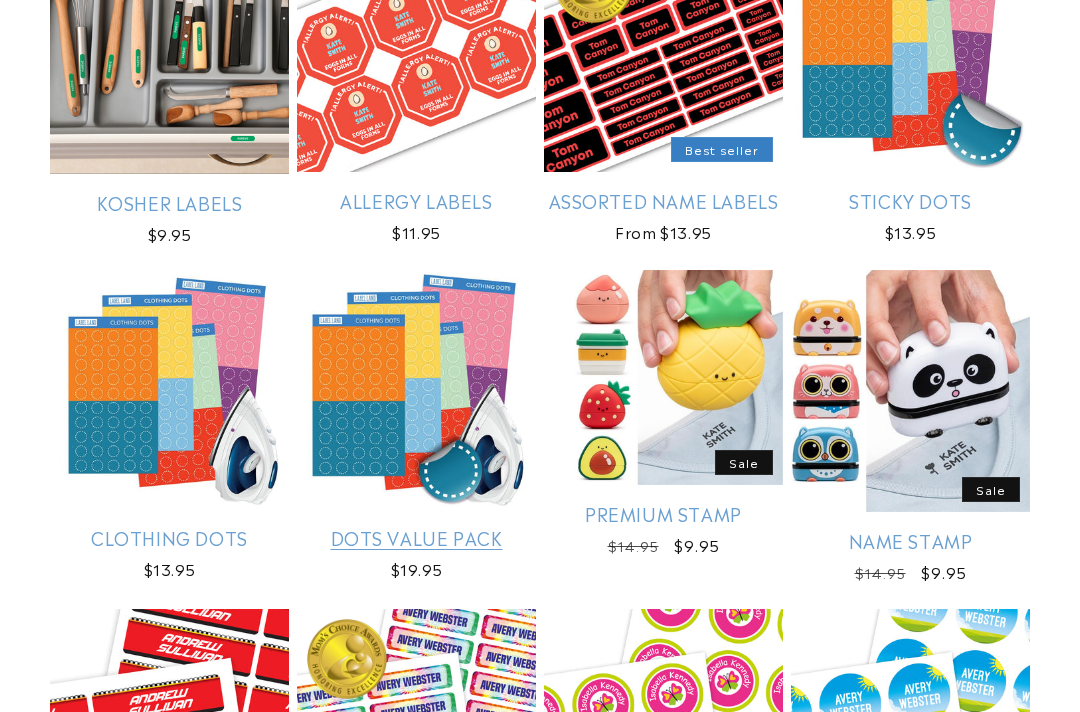 scroll, scrollTop: 555, scrollLeft: 0, axis: vertical 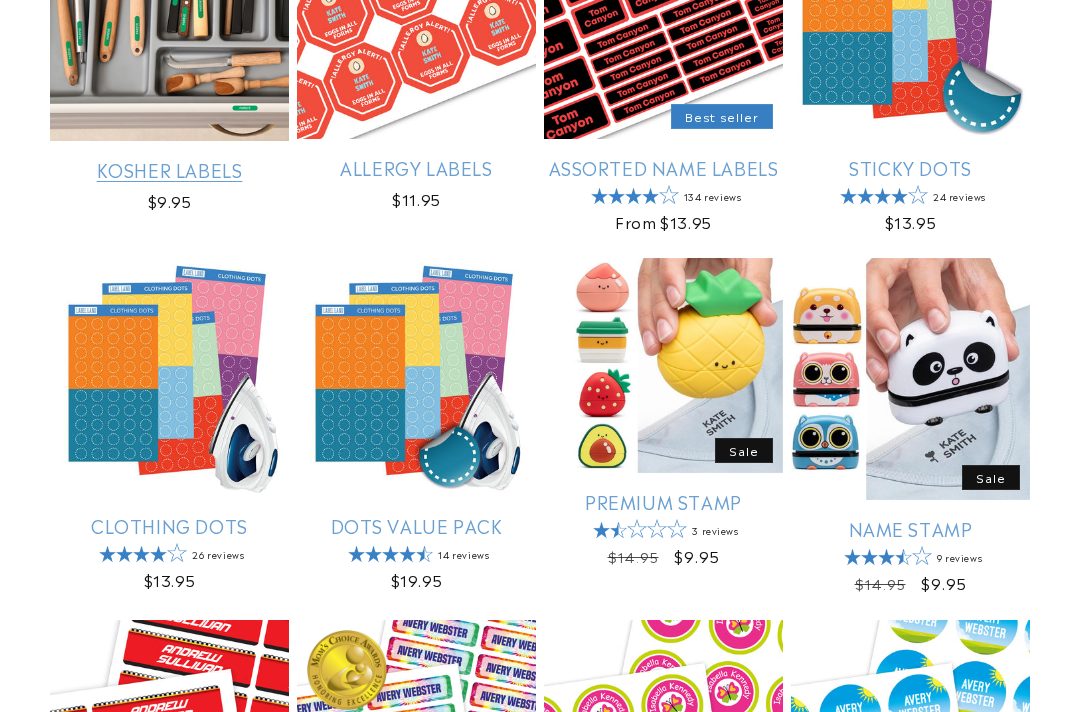 click on "Kosher Labels" at bounding box center (169, 169) 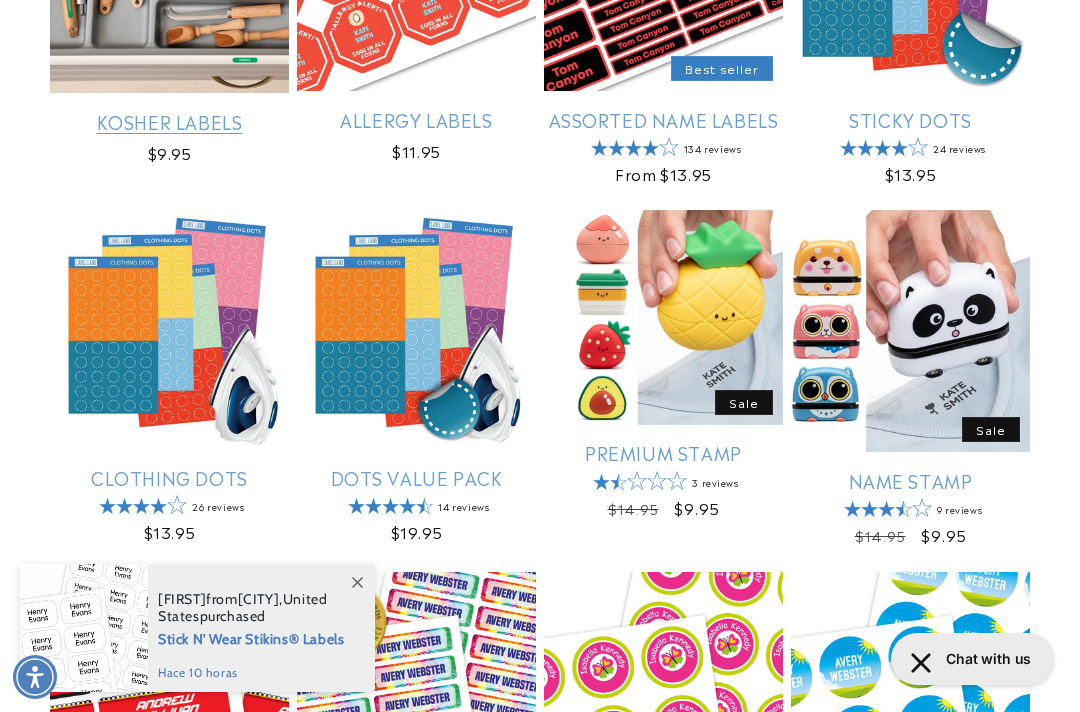 scroll, scrollTop: 0, scrollLeft: 0, axis: both 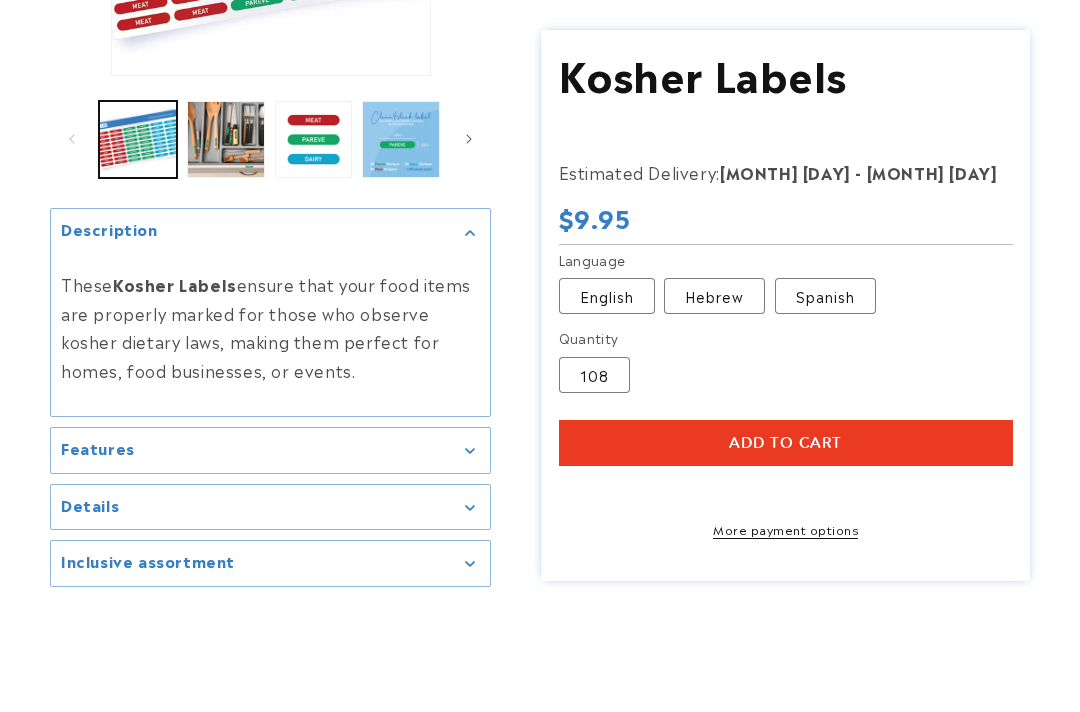 click on "Add to cart" at bounding box center [785, 443] 